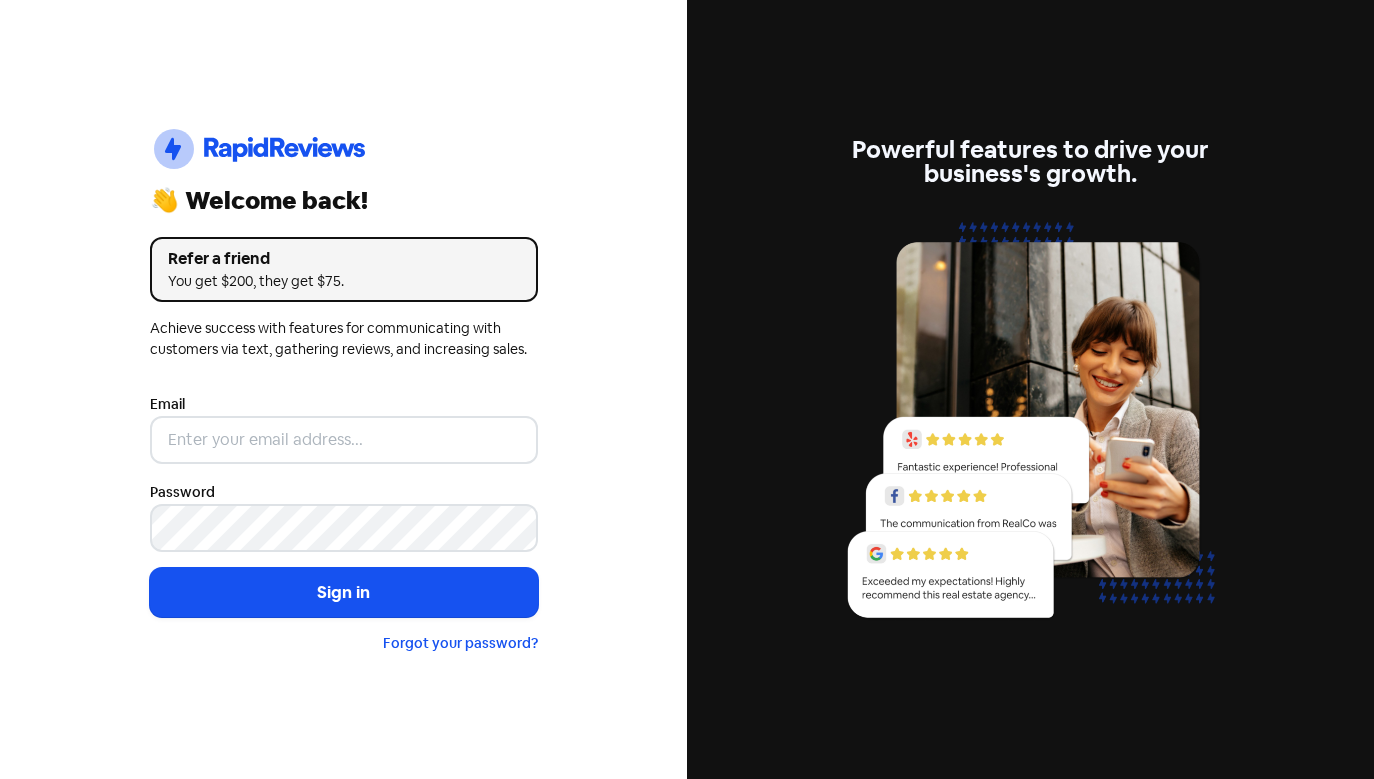scroll, scrollTop: 0, scrollLeft: 0, axis: both 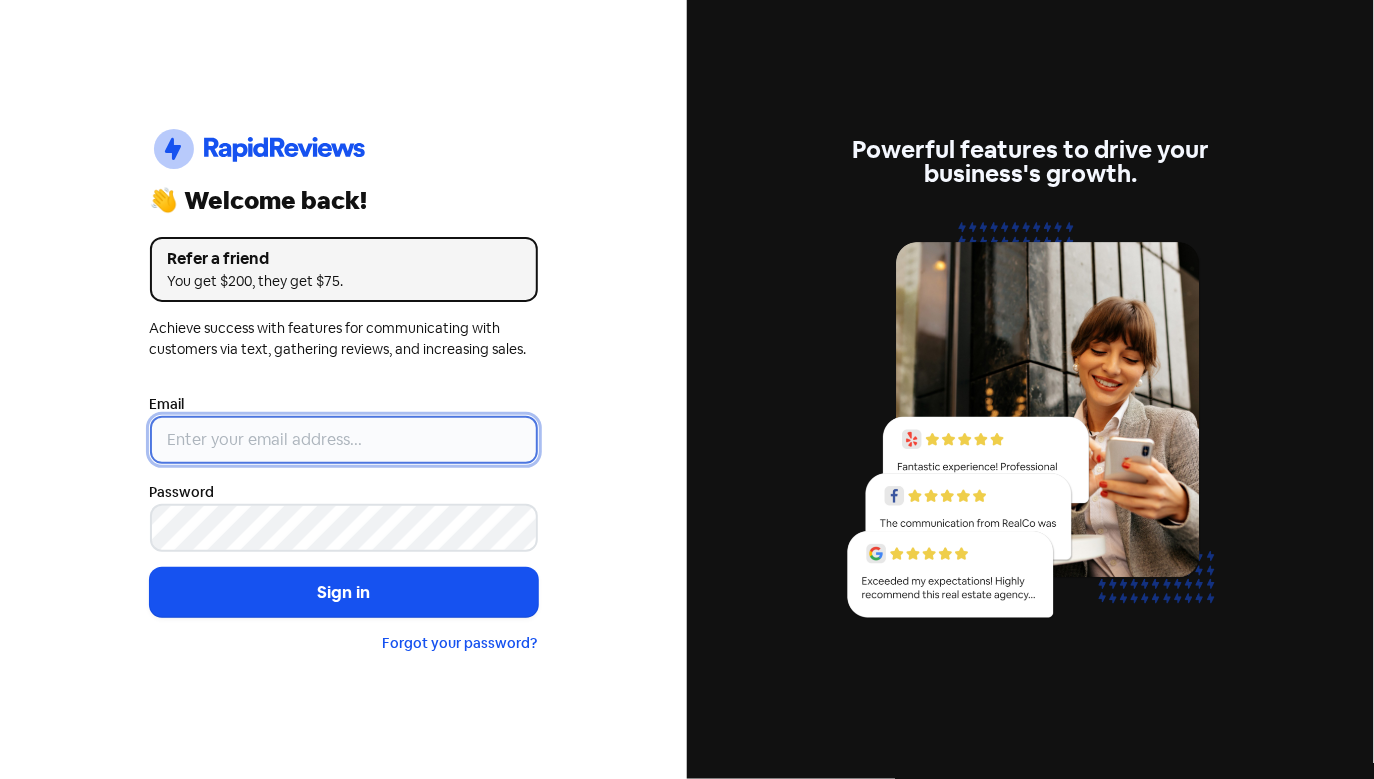 click at bounding box center [344, 440] 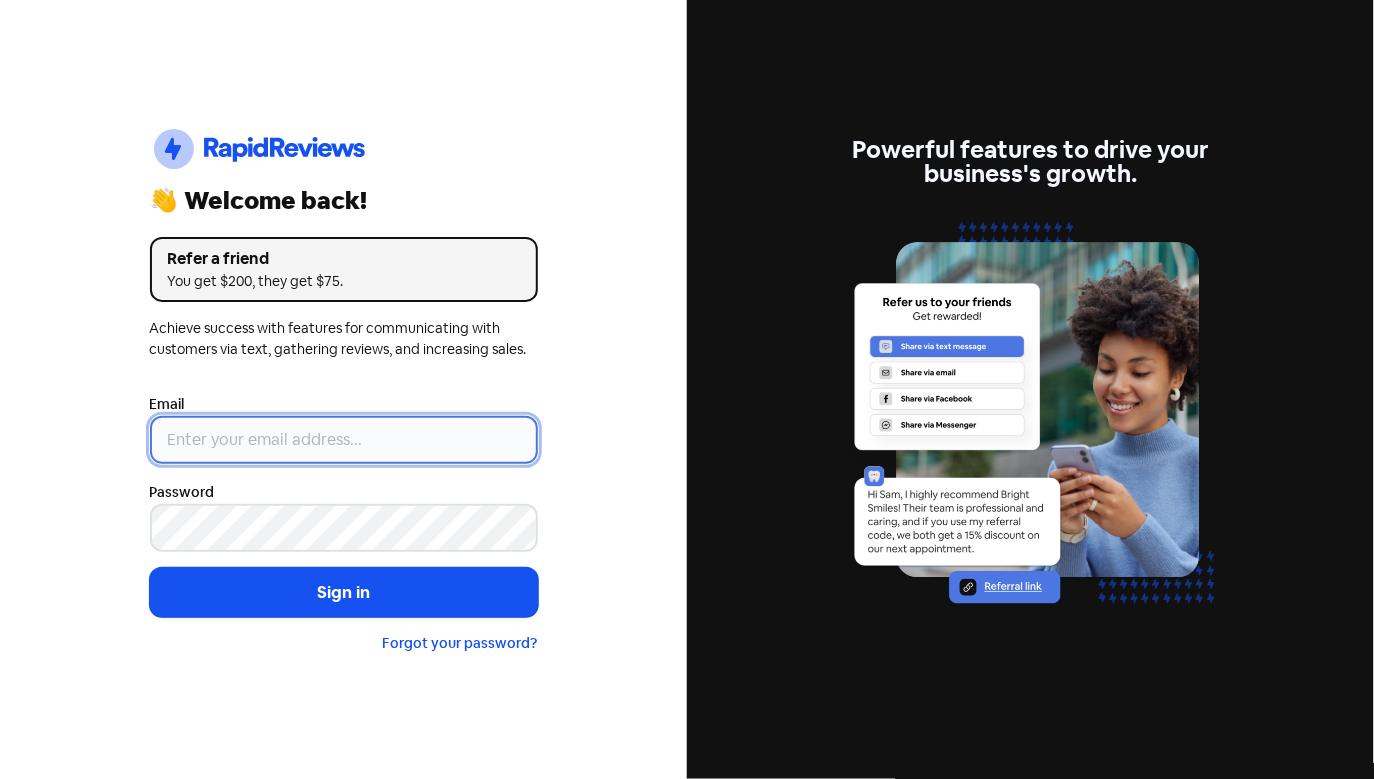 type on "[EMAIL]" 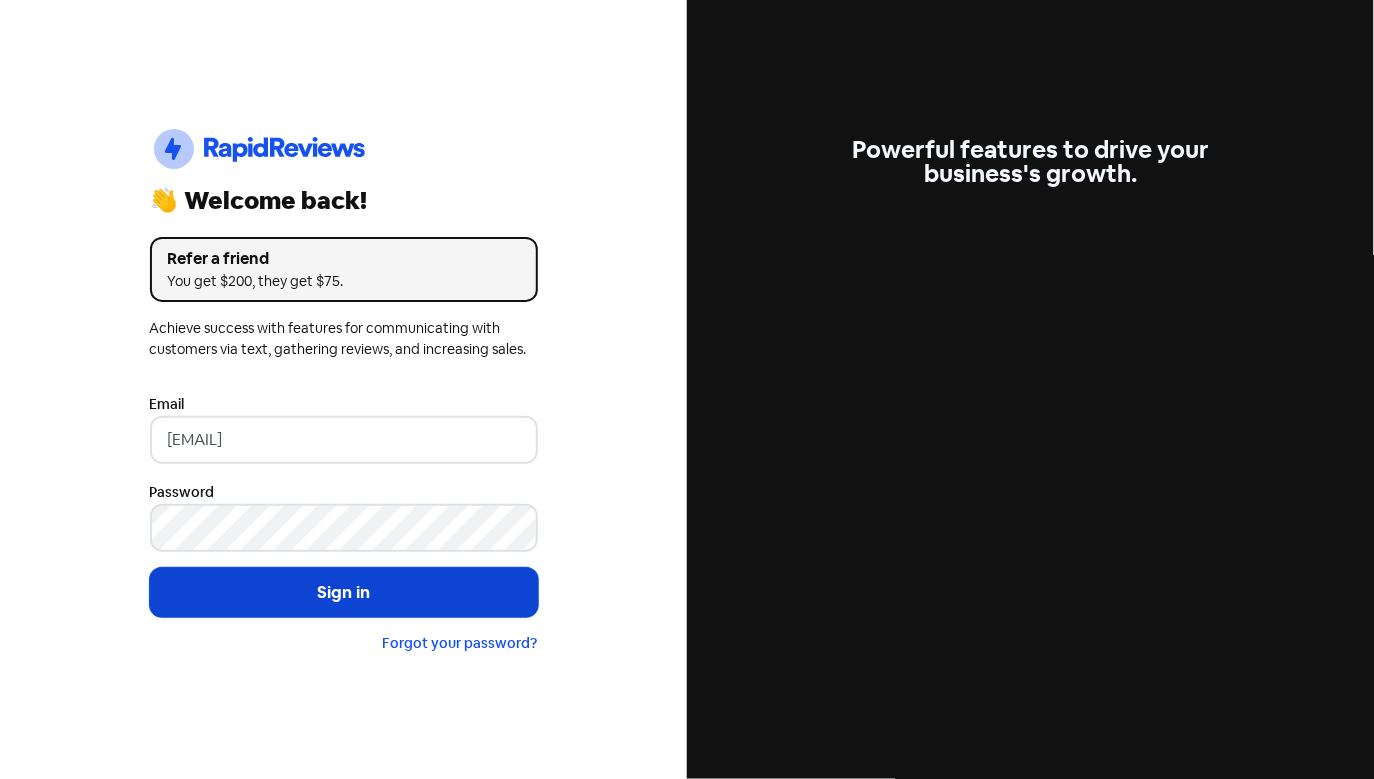 click on "Sign in" at bounding box center (344, 593) 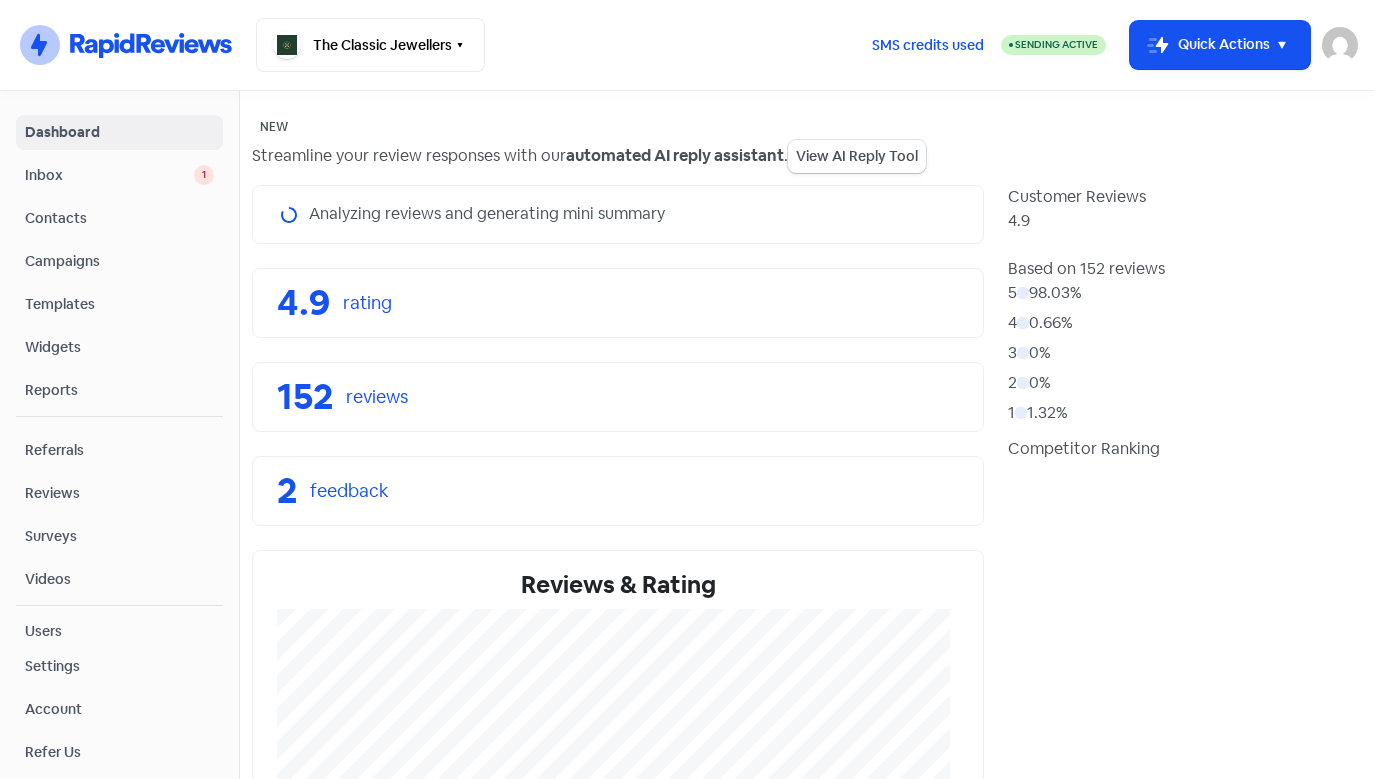 scroll, scrollTop: 0, scrollLeft: 0, axis: both 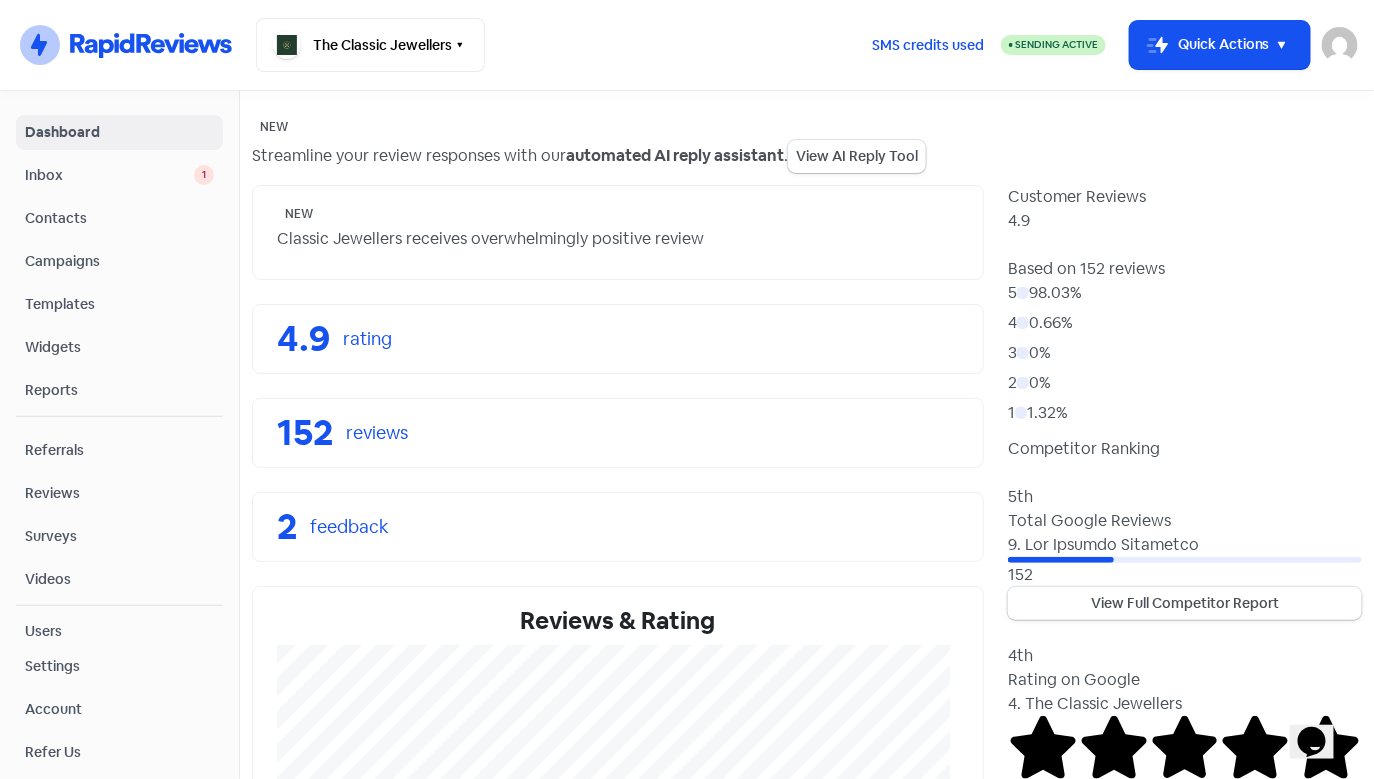click on "Inbox" at bounding box center (109, 175) 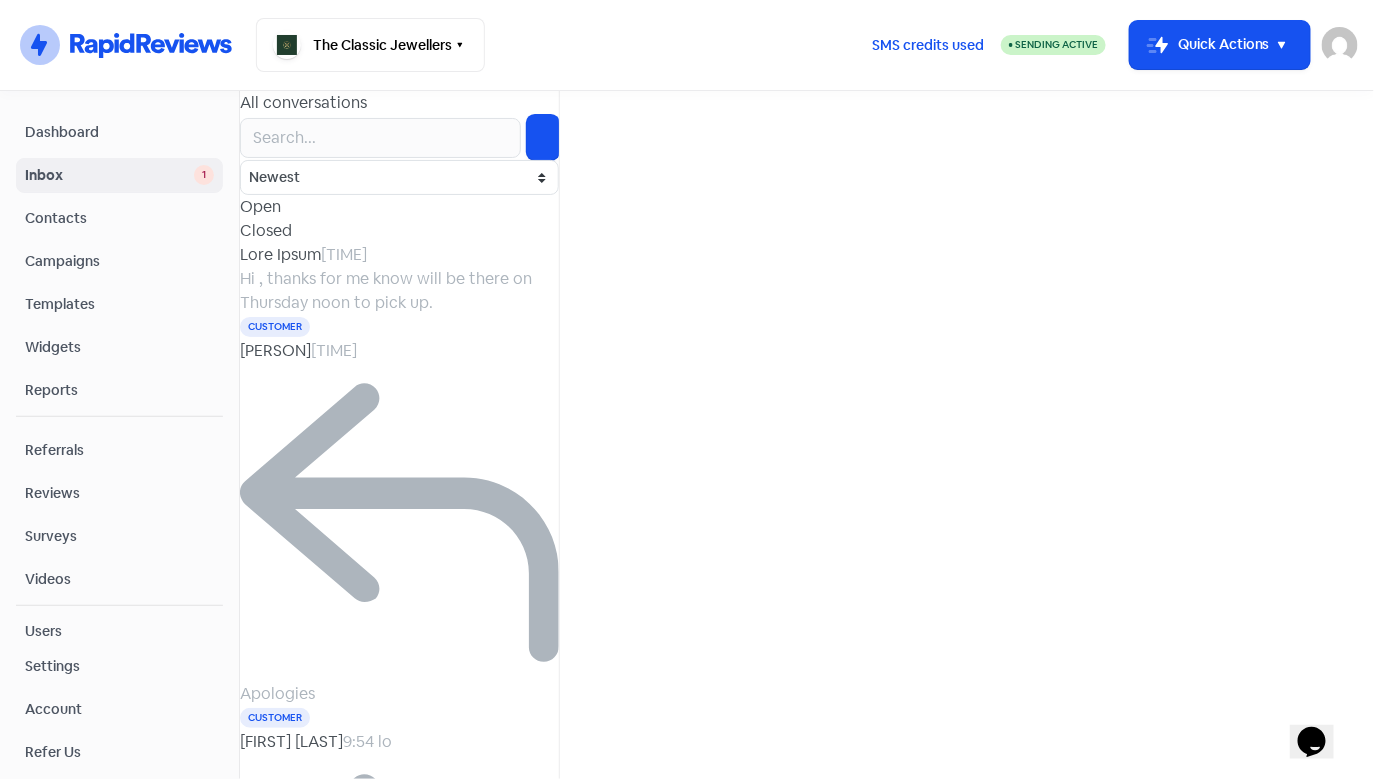 scroll, scrollTop: 117, scrollLeft: 0, axis: vertical 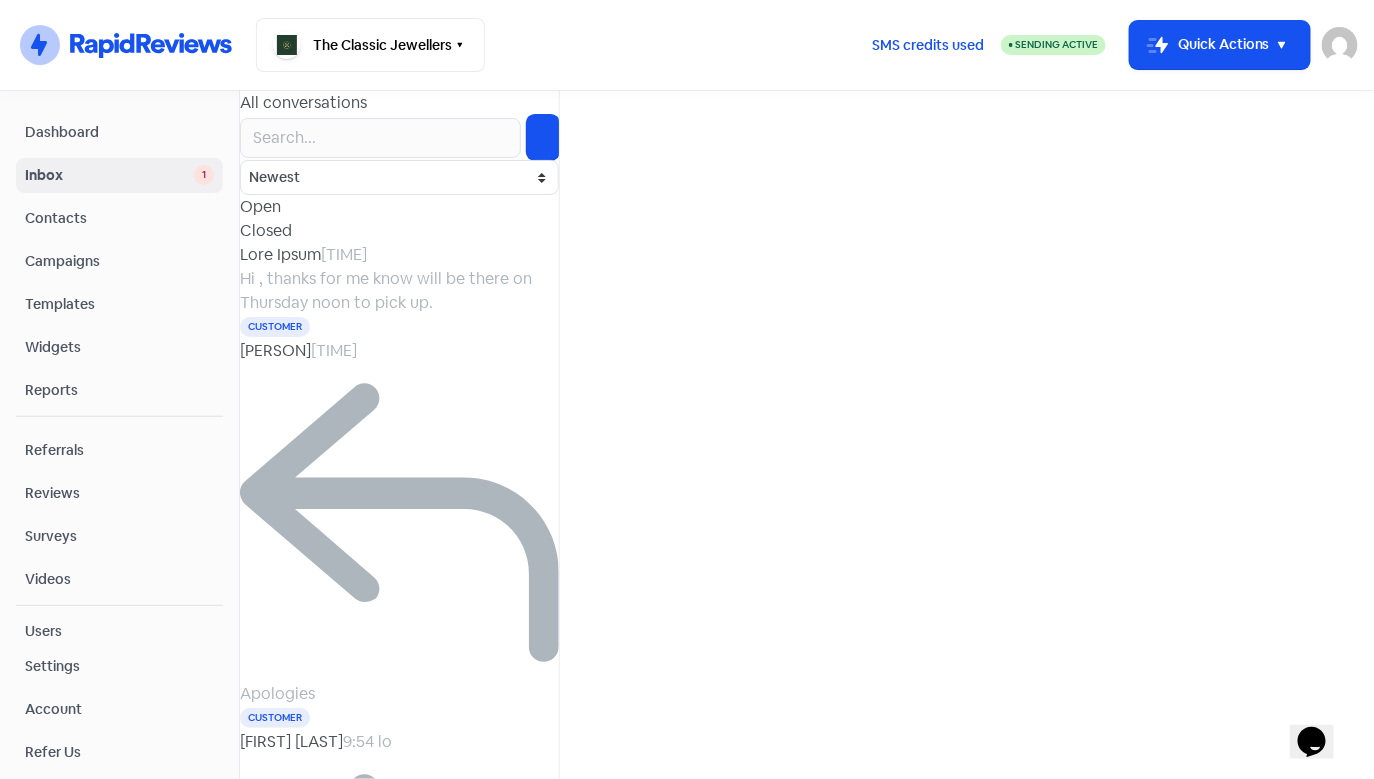 click on "Loremip Dolors" at bounding box center (280, 254) 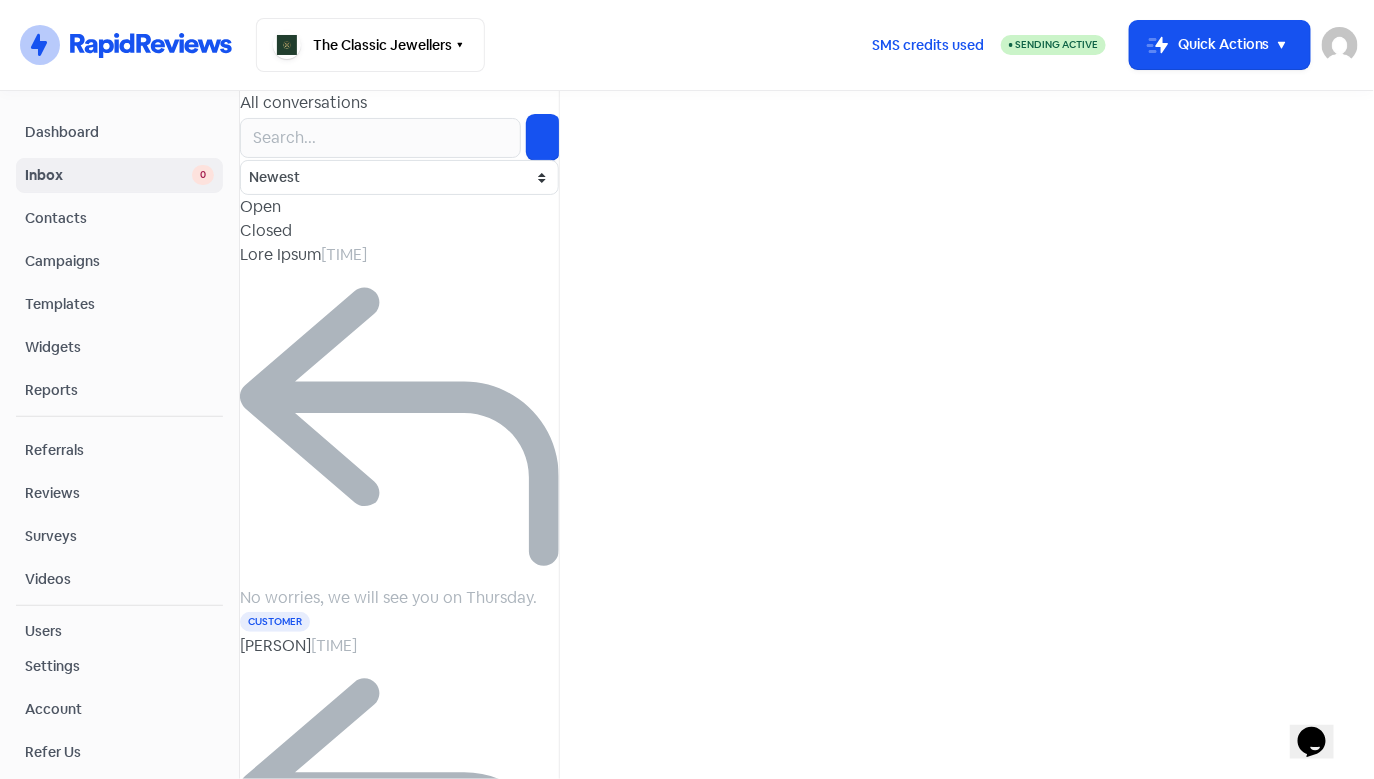 click on "Lo Ipsum, Do sita cons Adi Elitsed Doeiusmod. Temp incidid utl etdo M’al enimadm veniamq nost exercit ulla labor — nisi aliq ex eaco c duis aute iru inre volu. Veli essecillu fug nu pa except's occa cupidat. :) Nonpro, 9097 7111" at bounding box center (388, 597) 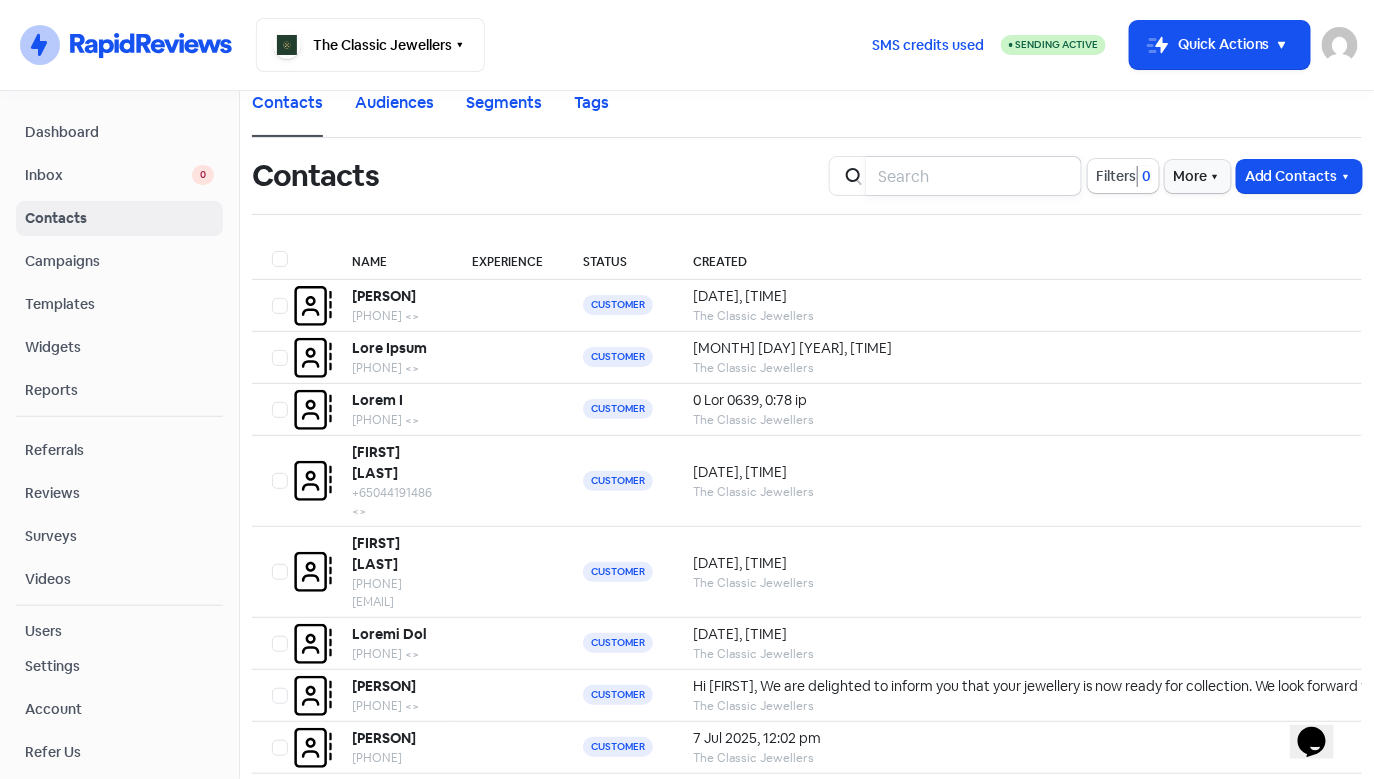 click at bounding box center (974, 176) 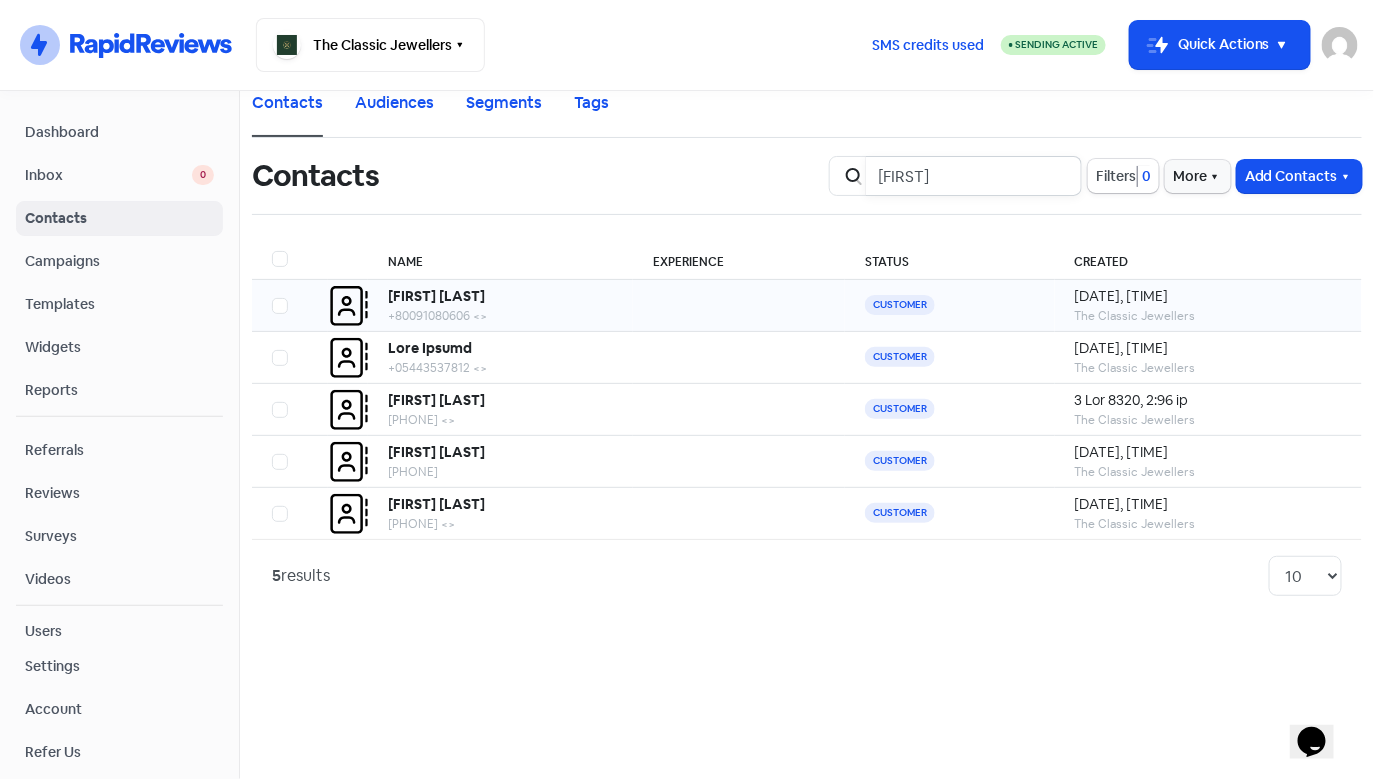 type on "[FIRST]" 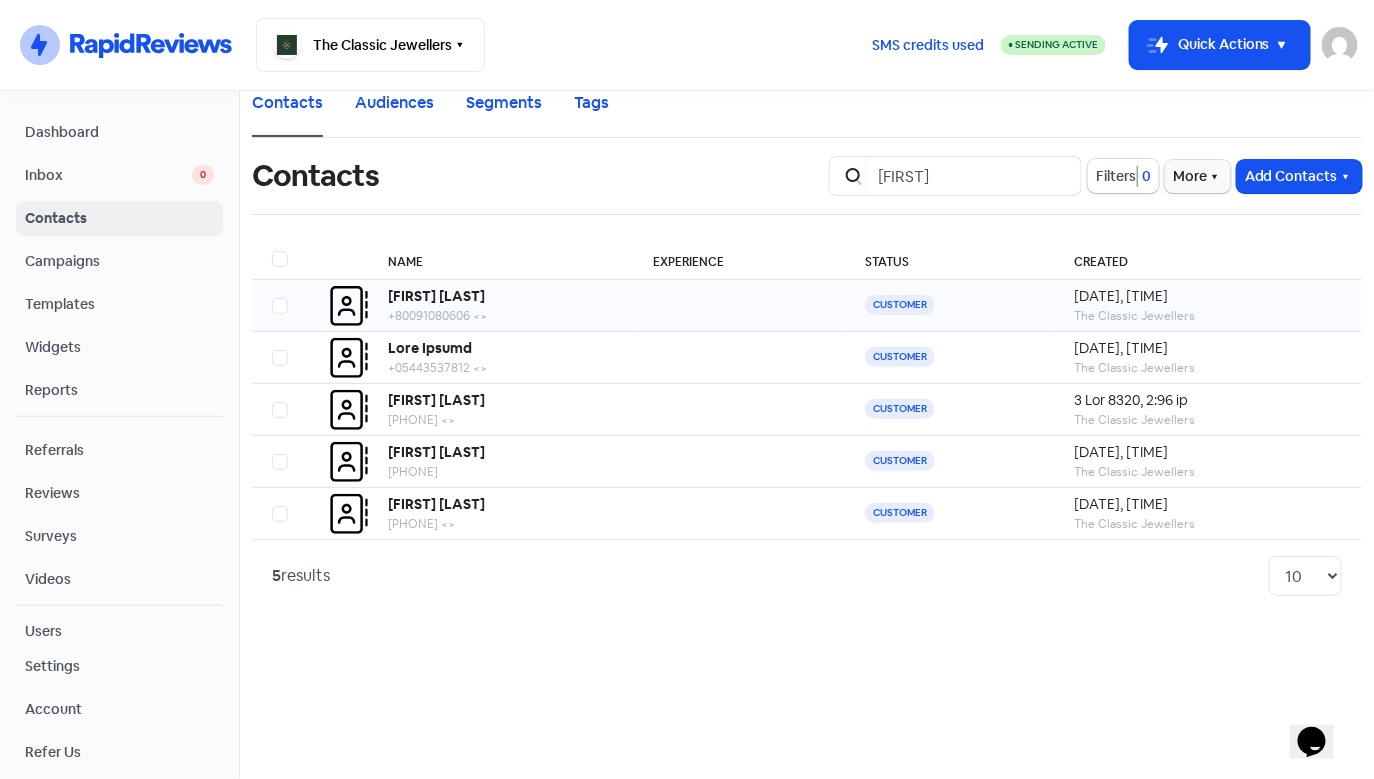 click on "[FIRST] [LAST]" at bounding box center (436, 296) 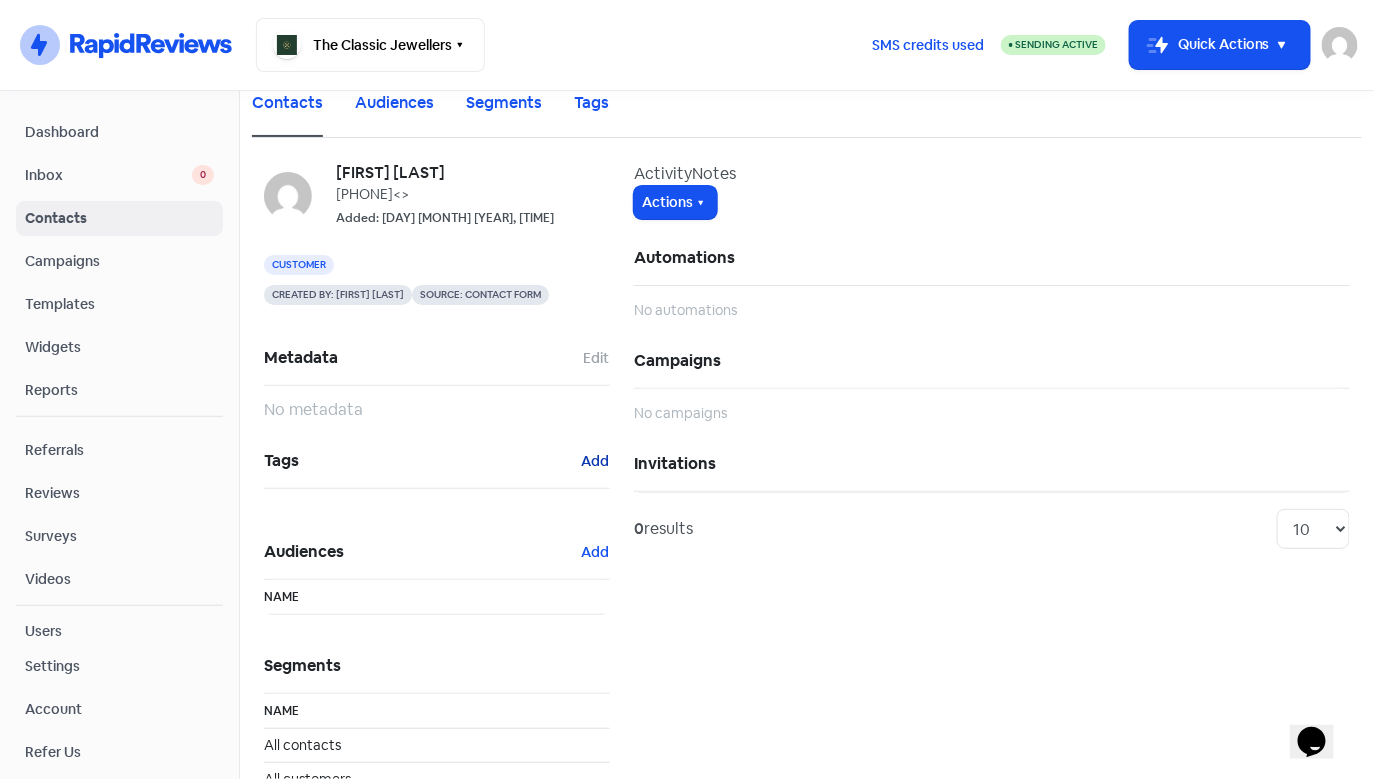 click on "Add" at bounding box center [596, 358] 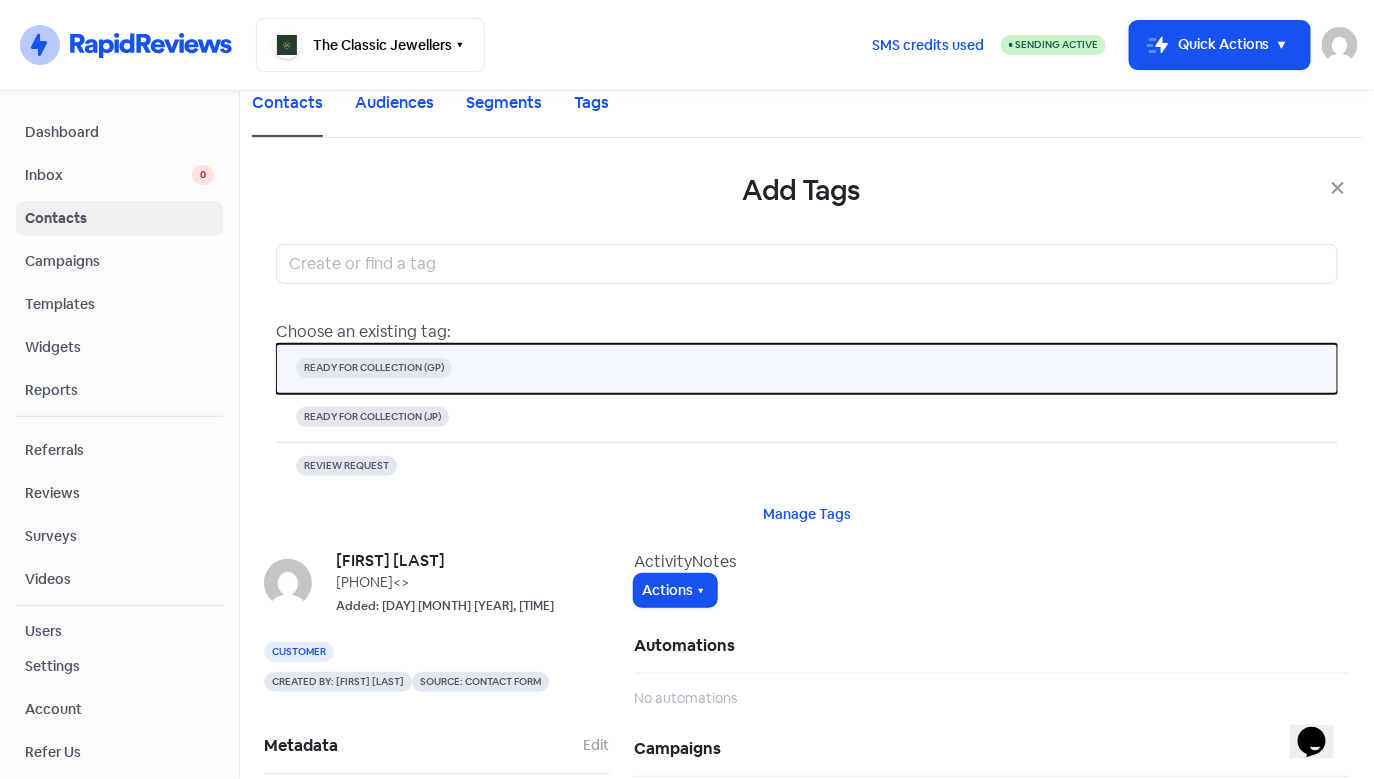 click on "READY FOR COLLECTION (GP)" at bounding box center [374, 368] 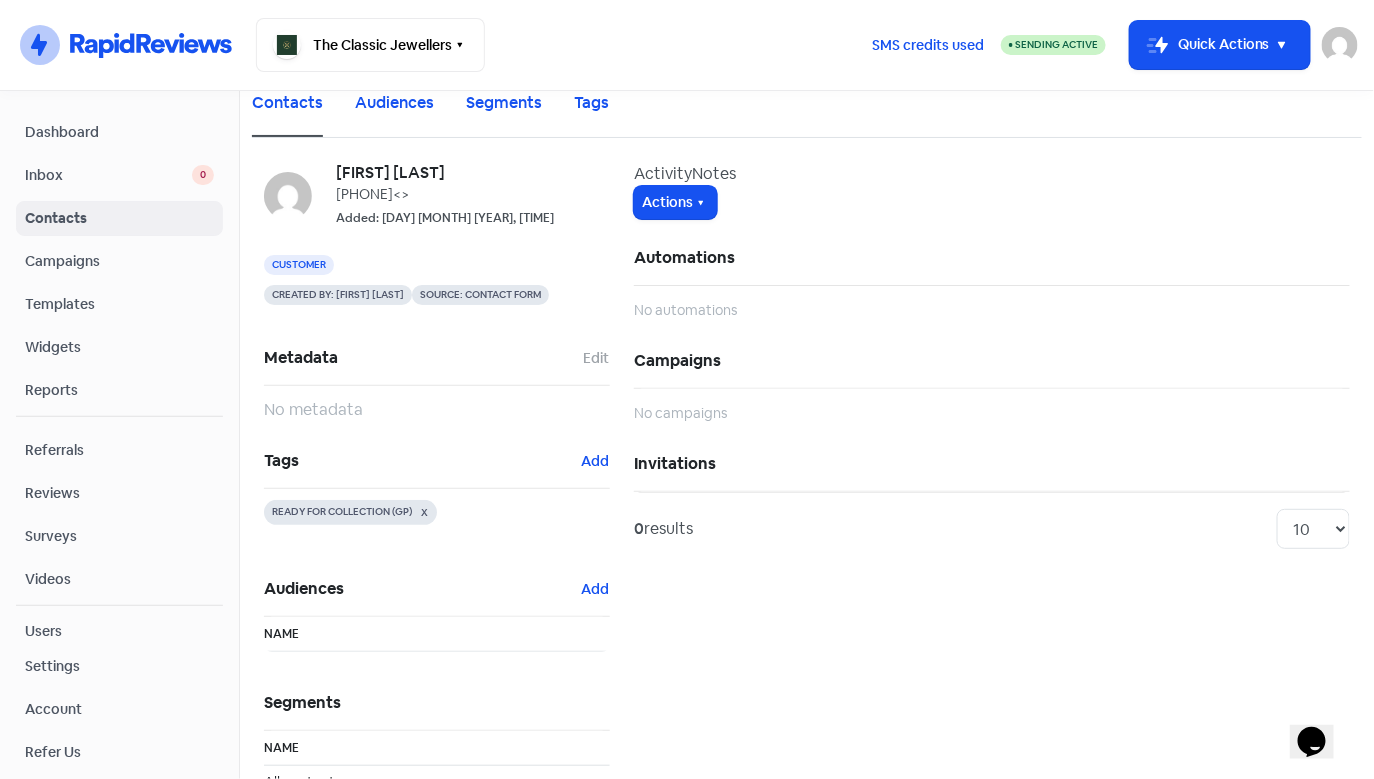 click on "Tags Add" at bounding box center (437, 358) 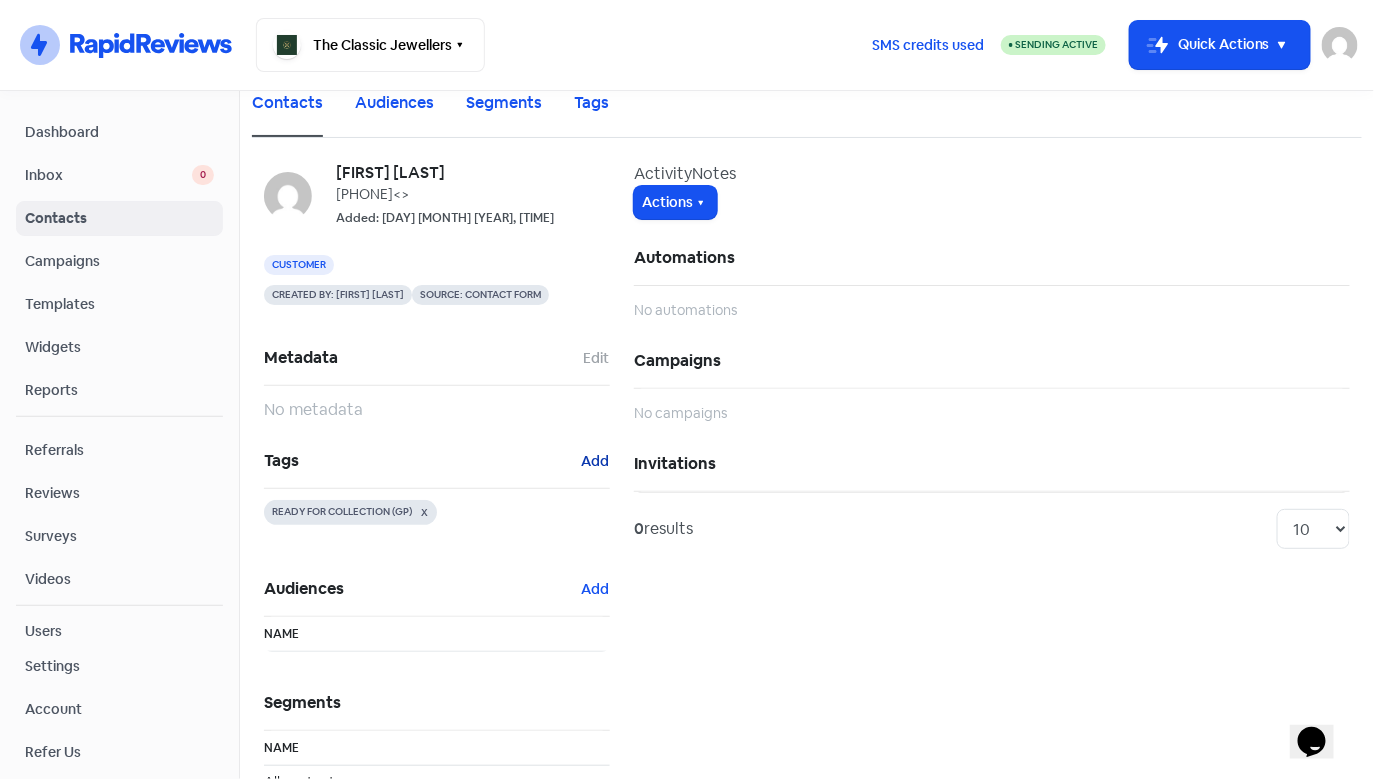 click on "Add" at bounding box center [596, 358] 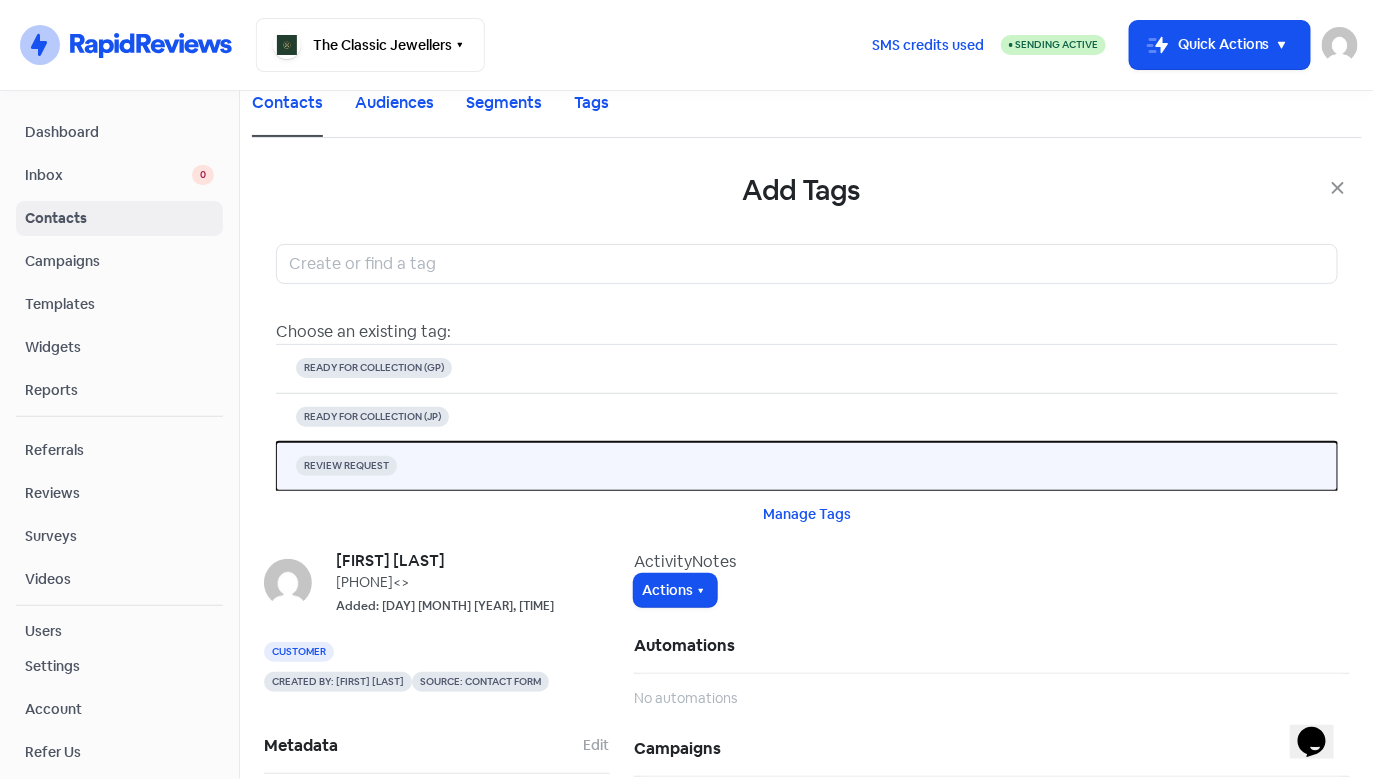 click on "REVIEW REQUEST" at bounding box center [807, 466] 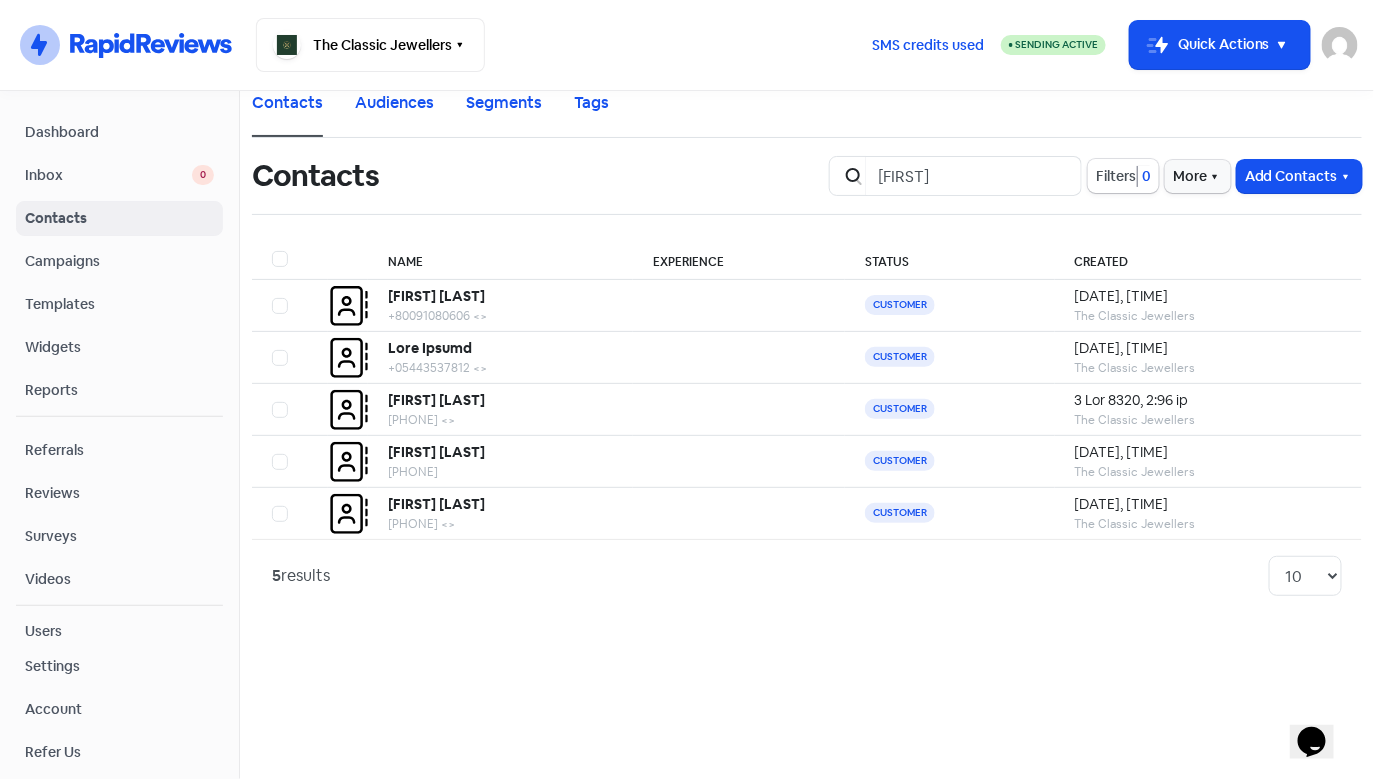 click on "Inbox" at bounding box center [108, 175] 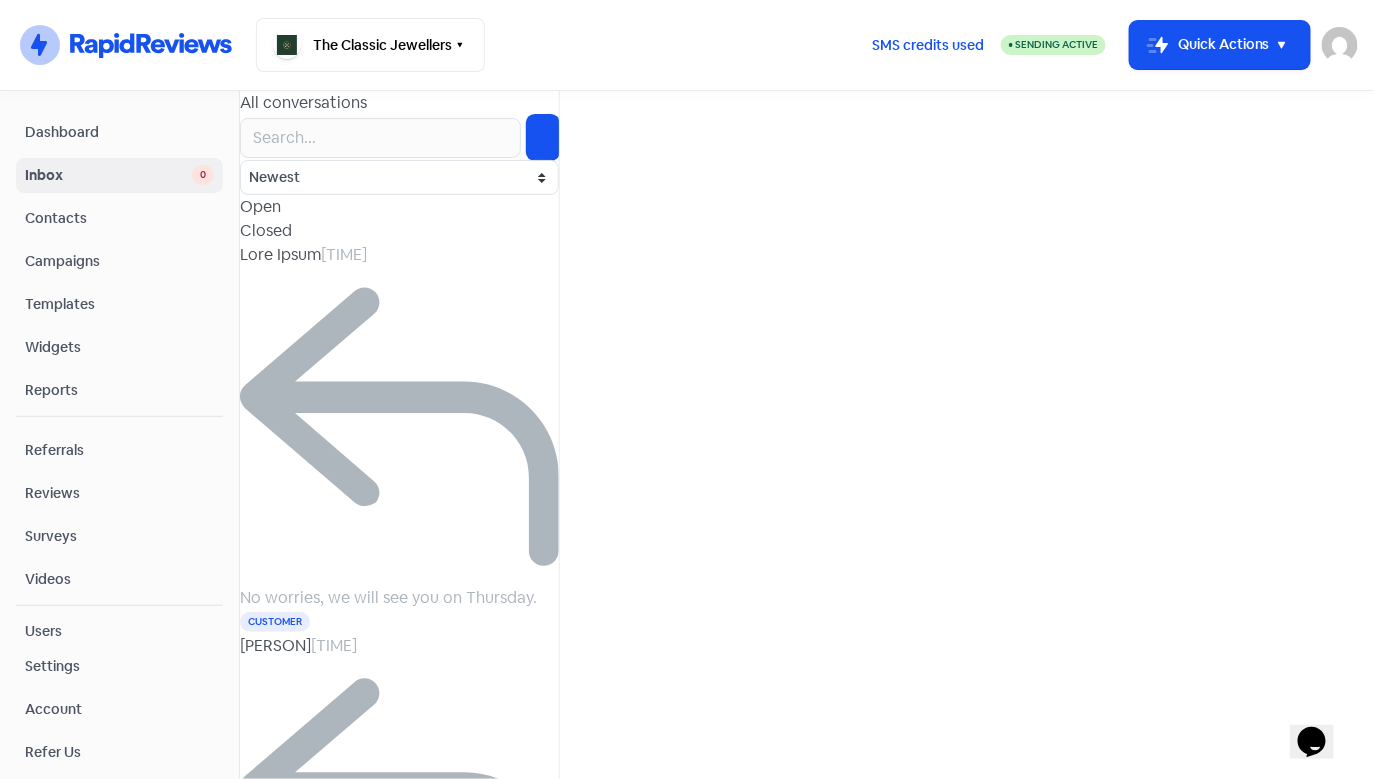 scroll, scrollTop: 635, scrollLeft: 0, axis: vertical 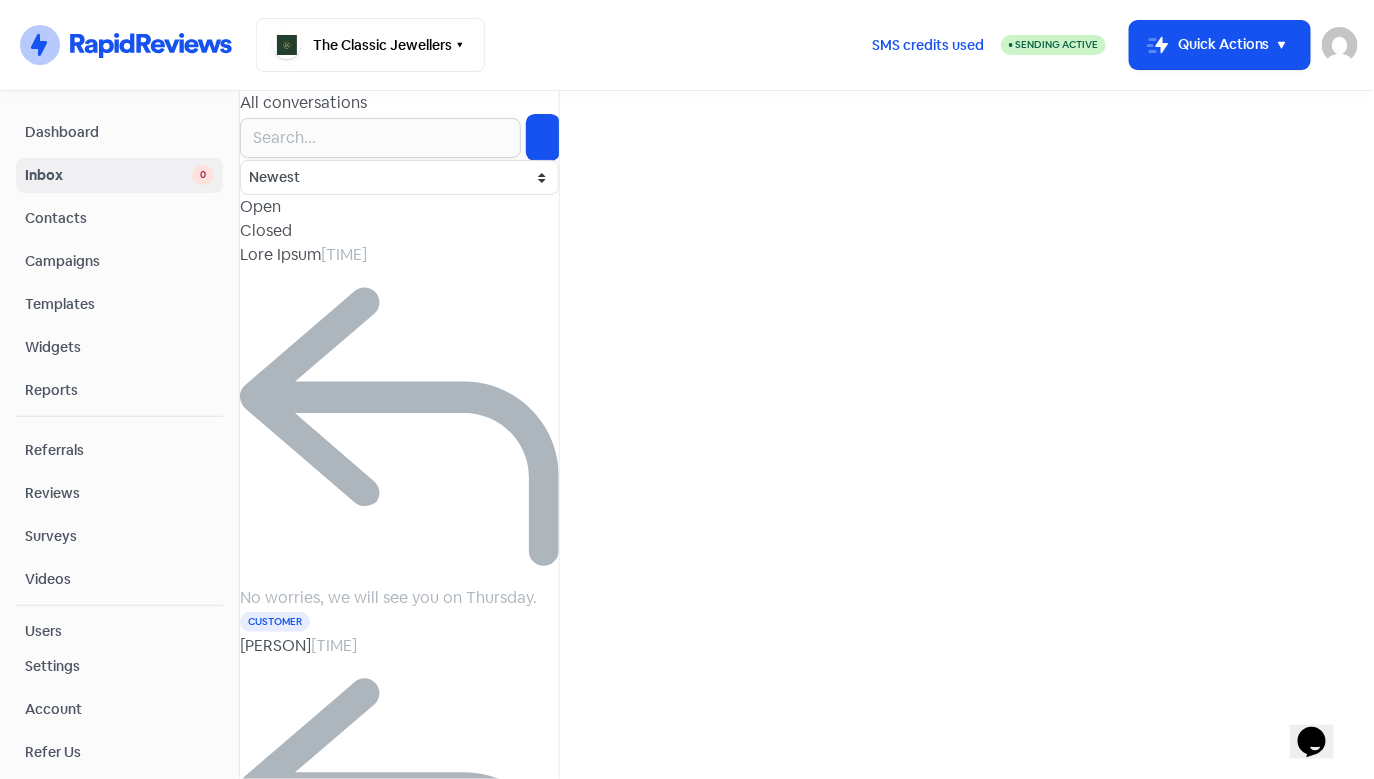 click at bounding box center (380, 138) 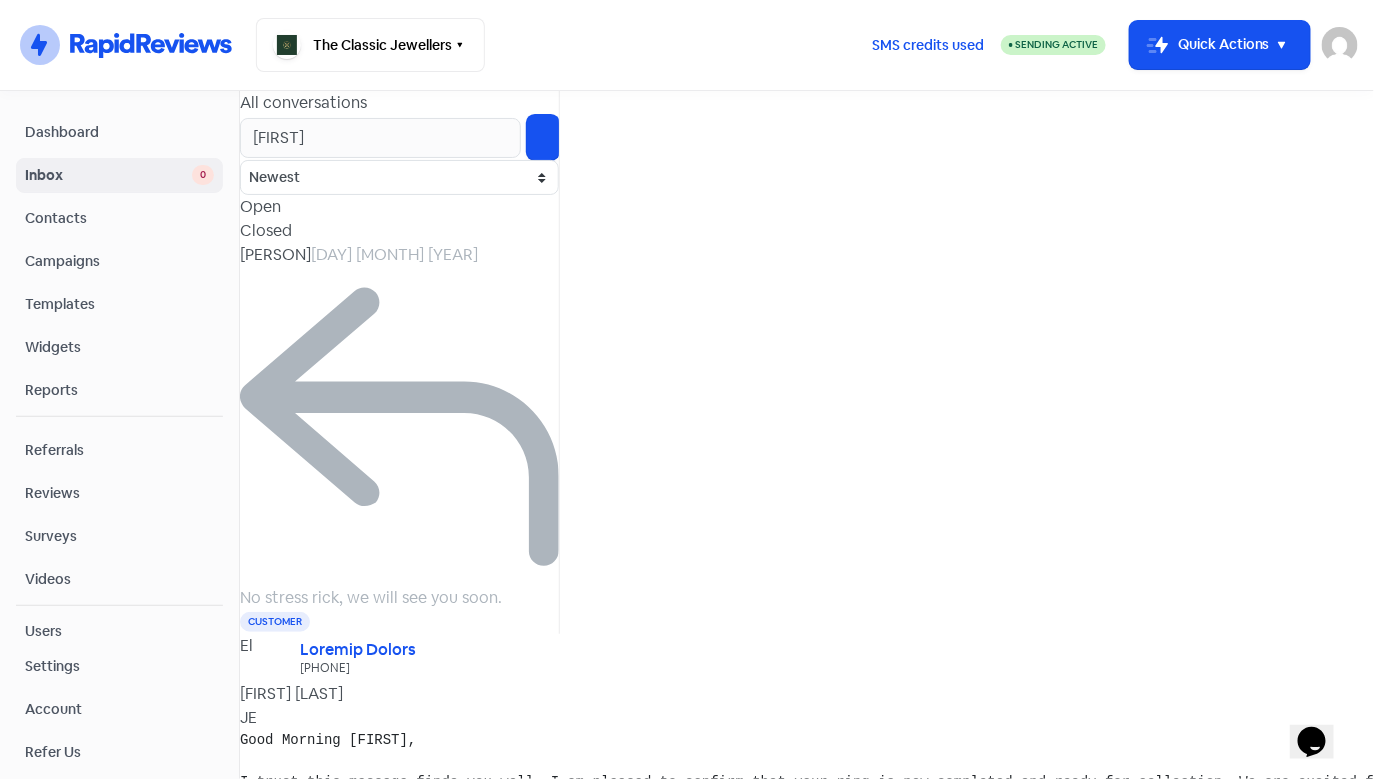 click on "No stress rick, we will see you soon." at bounding box center [371, 597] 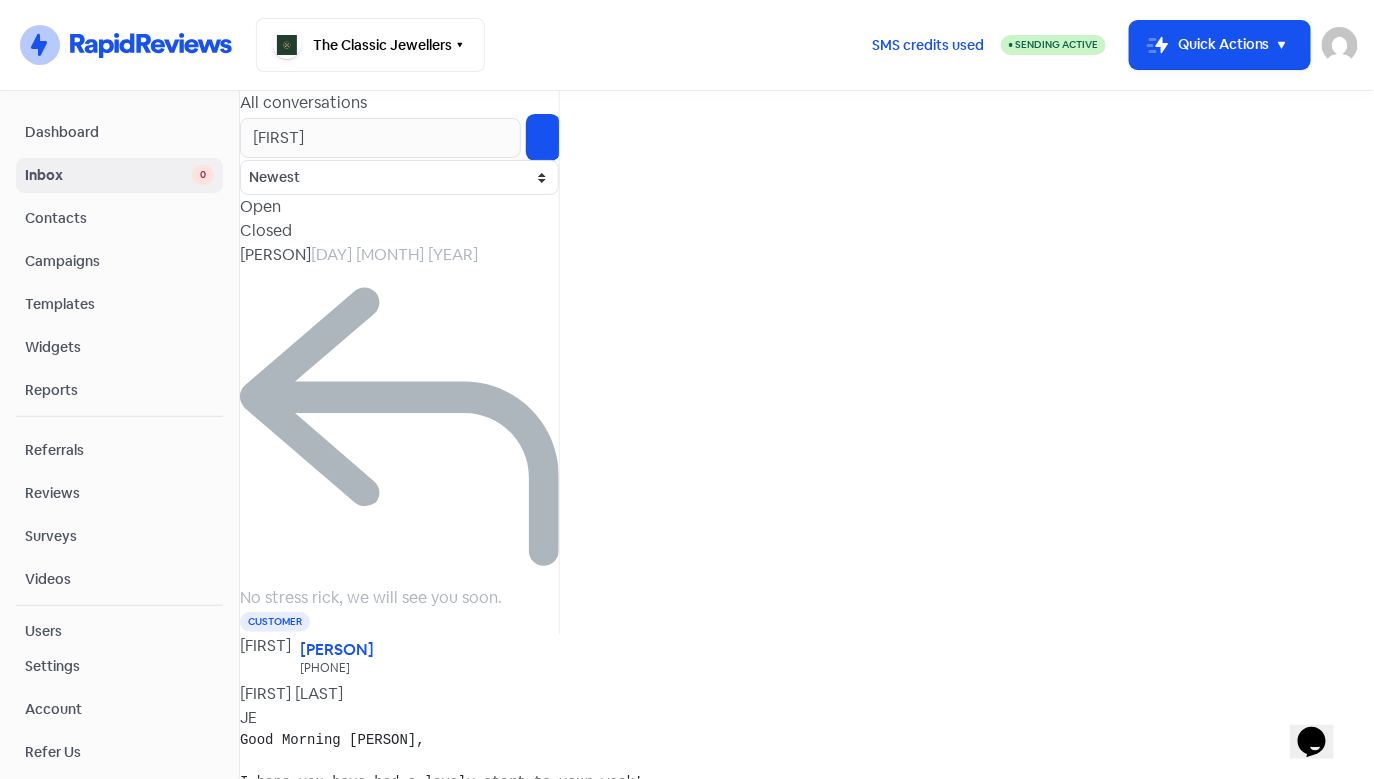 scroll, scrollTop: 0, scrollLeft: 0, axis: both 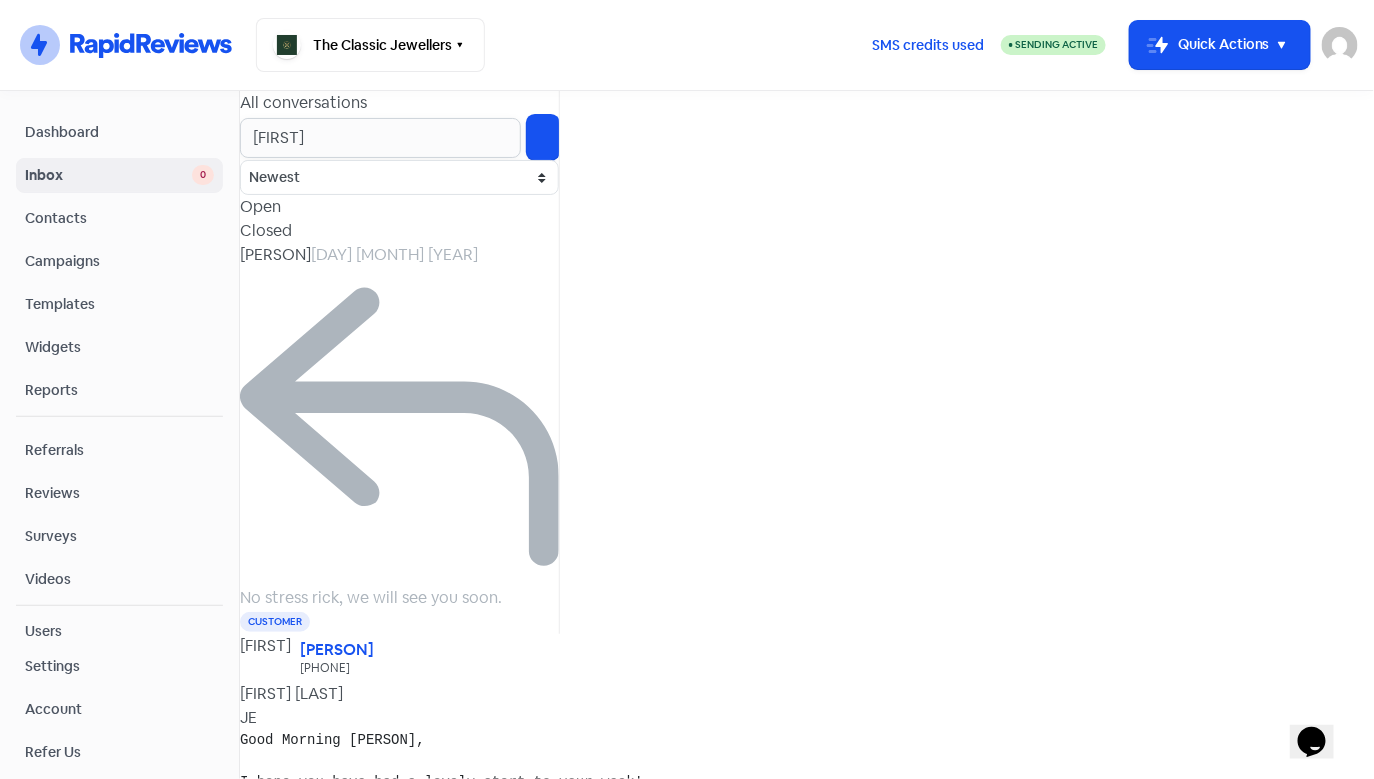click on "[FIRST]" at bounding box center [380, 138] 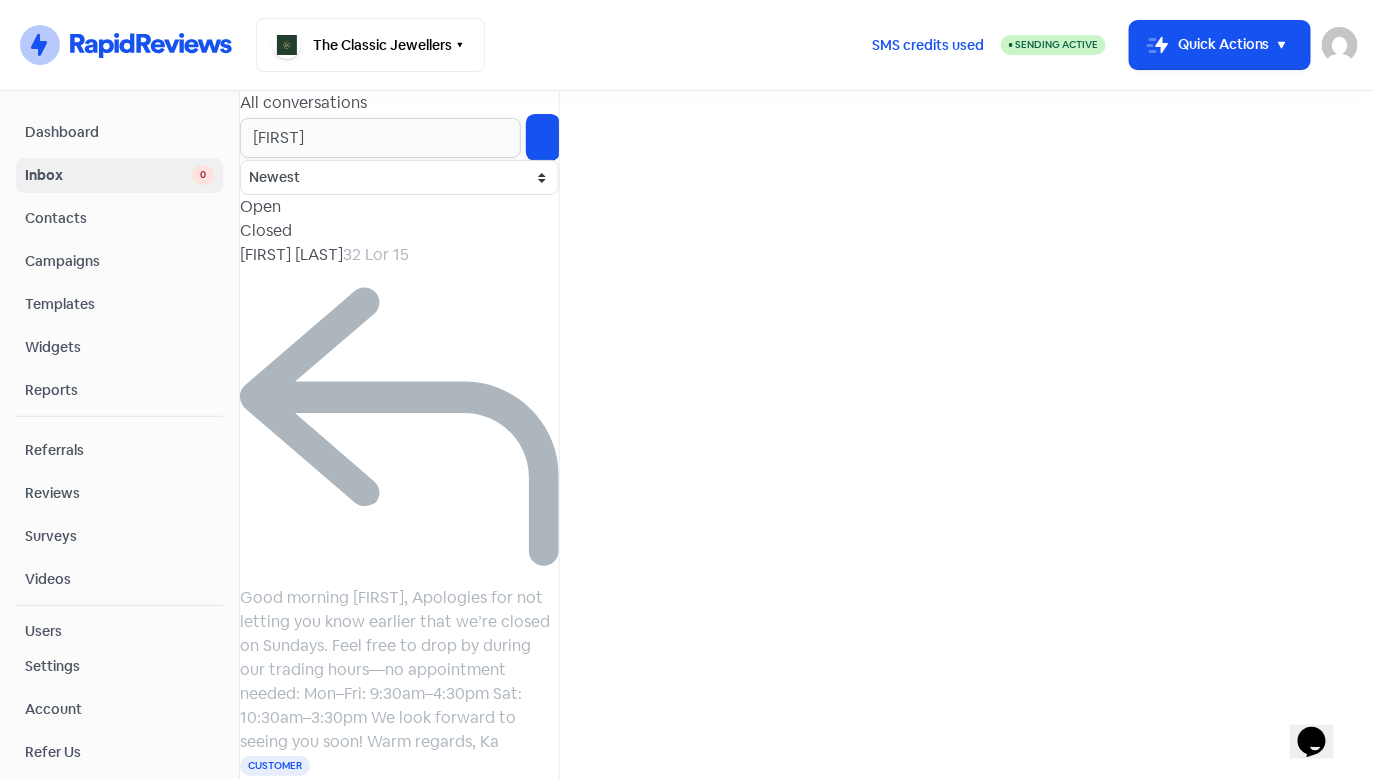 type on "[FIRST]" 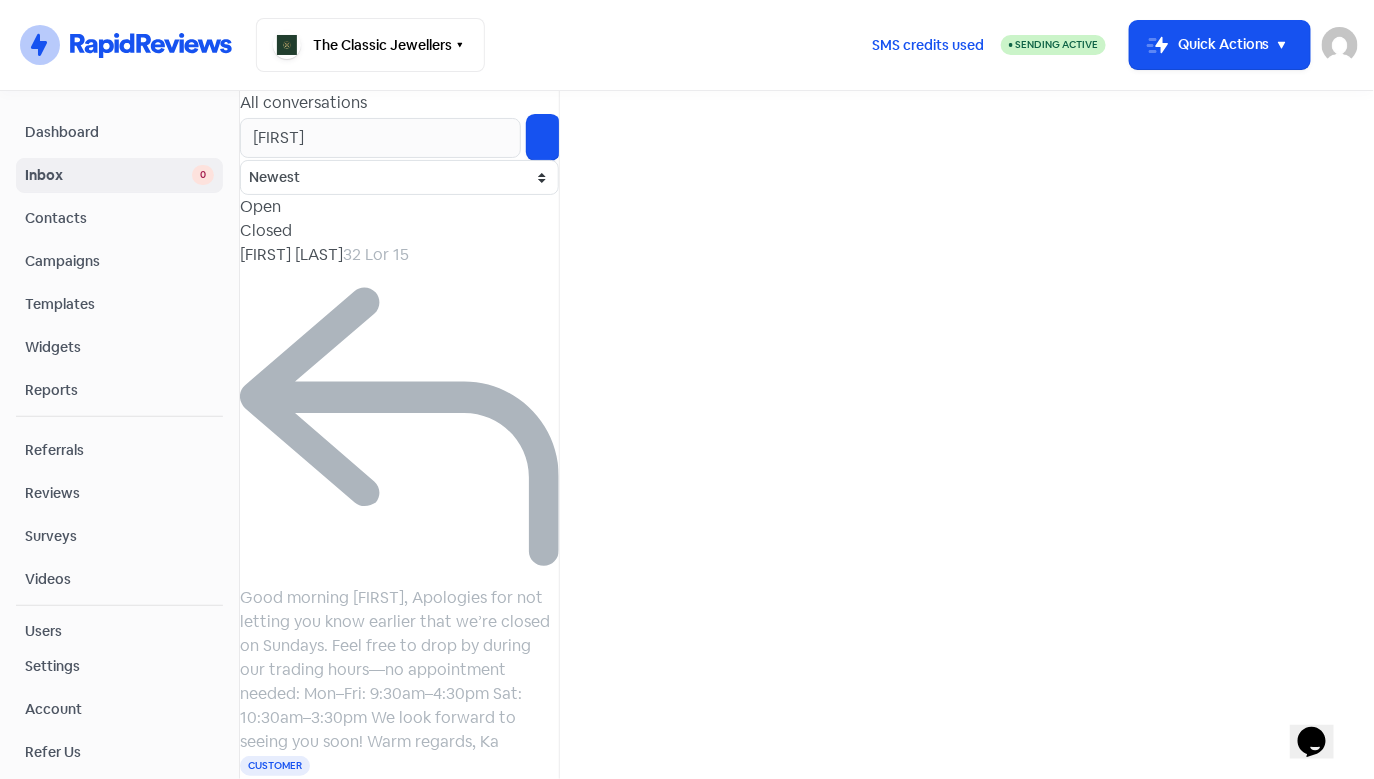 click on "[FIRST] [LAST]" at bounding box center (291, 254) 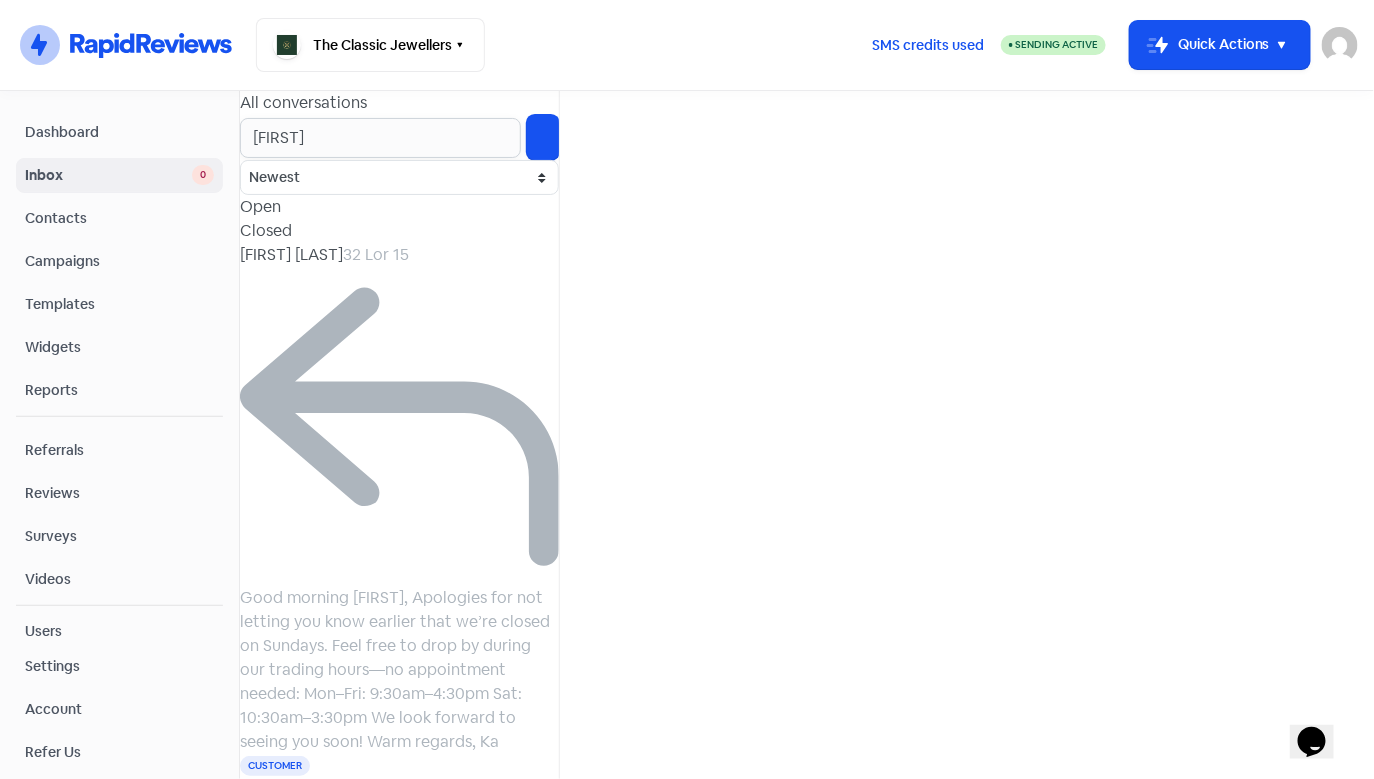 drag, startPoint x: 392, startPoint y: 181, endPoint x: 79, endPoint y: 178, distance: 313.01437 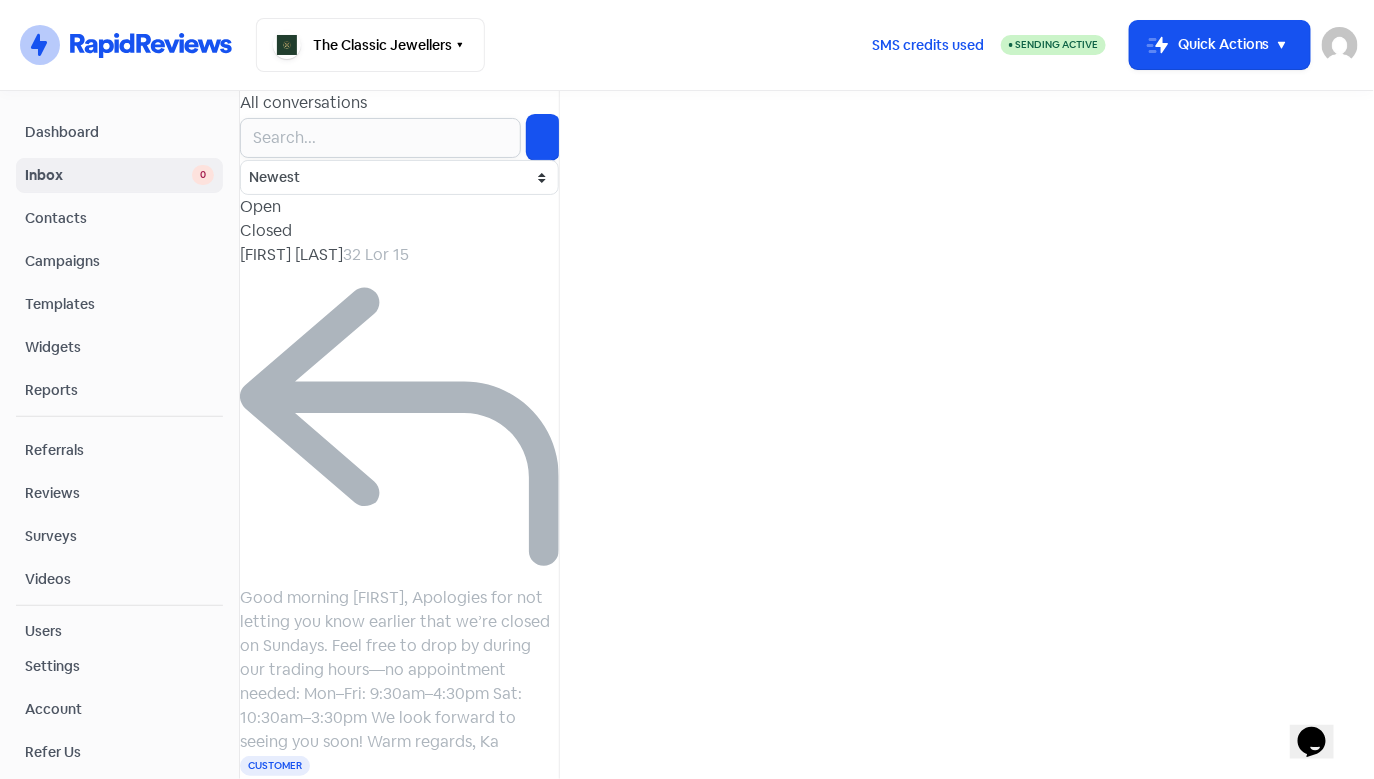 type 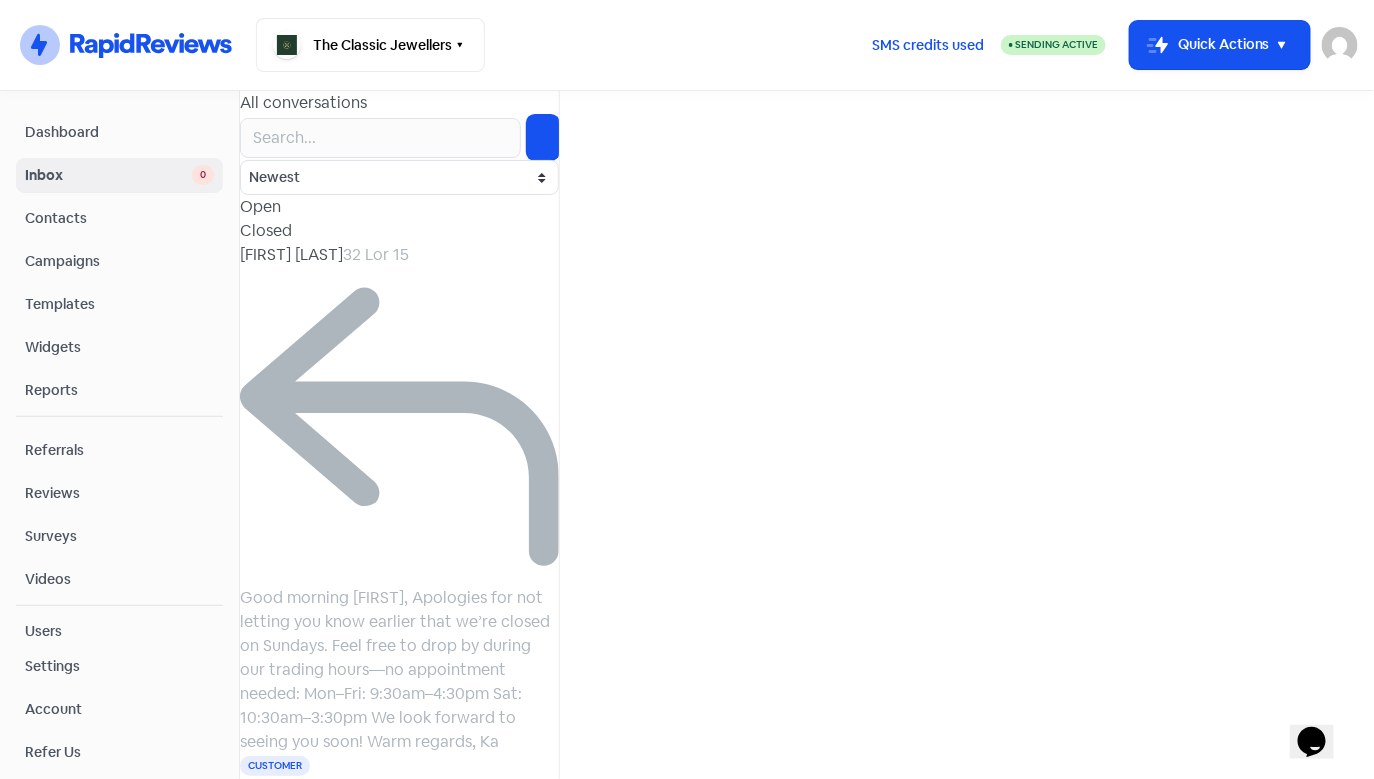 click on "All conversations Newest Unread Read Flagged Unflagged  Open   Closed  [FIRST] [LAST] [MONTH] [DAY] [YEAR] Good morning [FIRST],
Apologies for not letting you know earlier that we’re closed on Sundays.
Feel free to drop by during our trading hours—no appointment needed:
Mon–Fri: 9:30am–4:30pm
Sat: 10:30am–3:30pm
We look forward to seeing you soon!
Warm regards,
[FIRST]  Customer  [FIRST] [LAST] [YEAR] Thankyou  Customer" at bounding box center (400, 470) 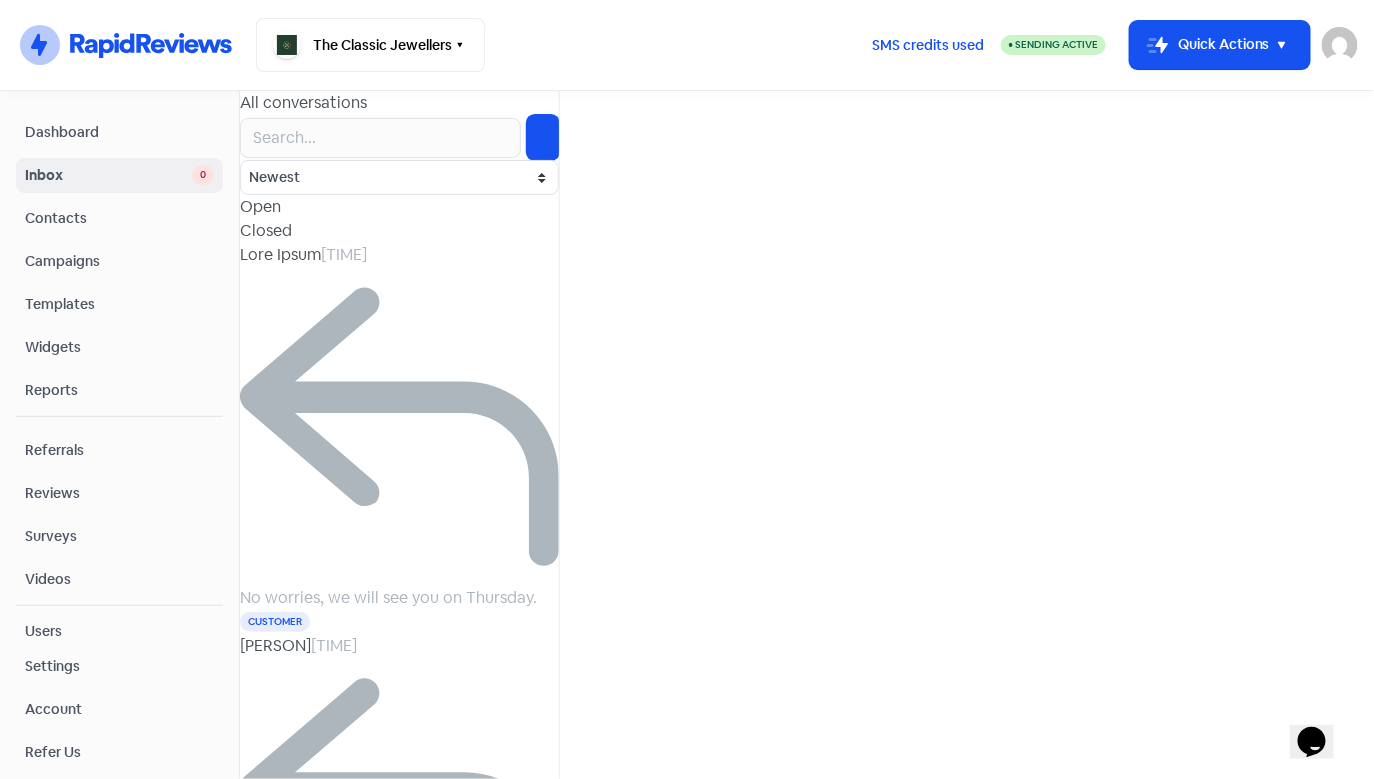 click on "No worries, we will see you on Thursday." at bounding box center (388, 597) 